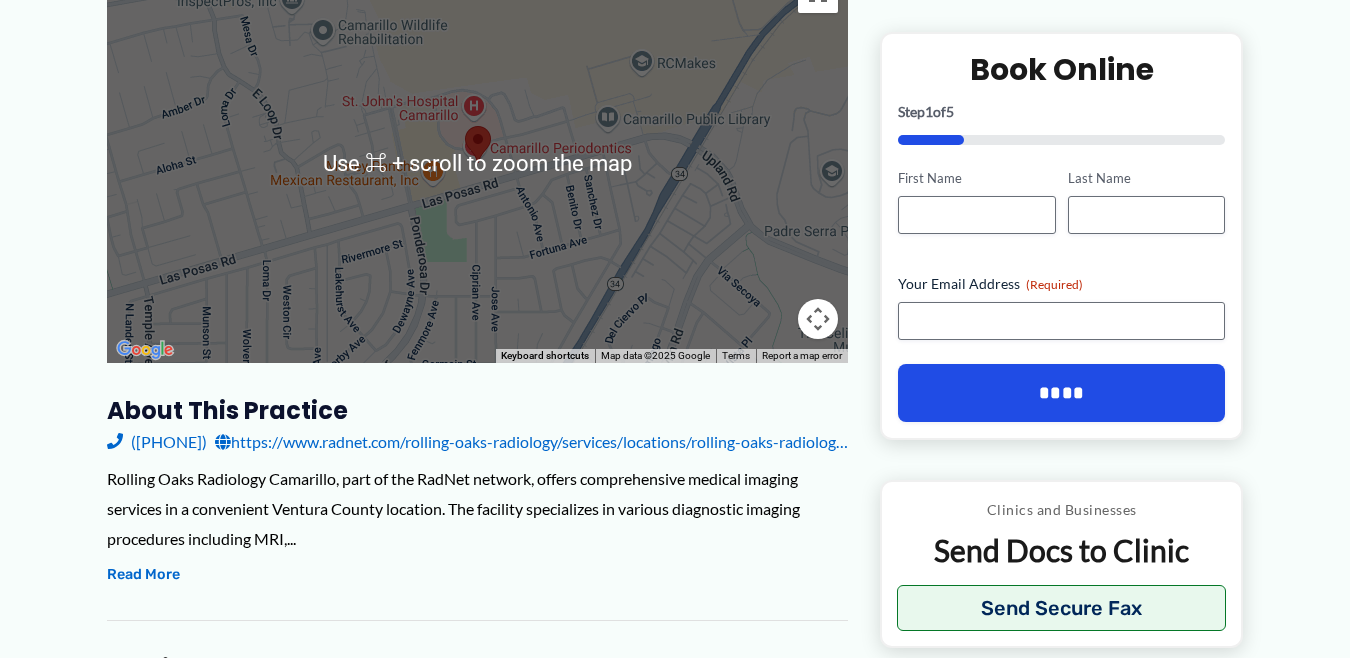 scroll, scrollTop: 351, scrollLeft: 0, axis: vertical 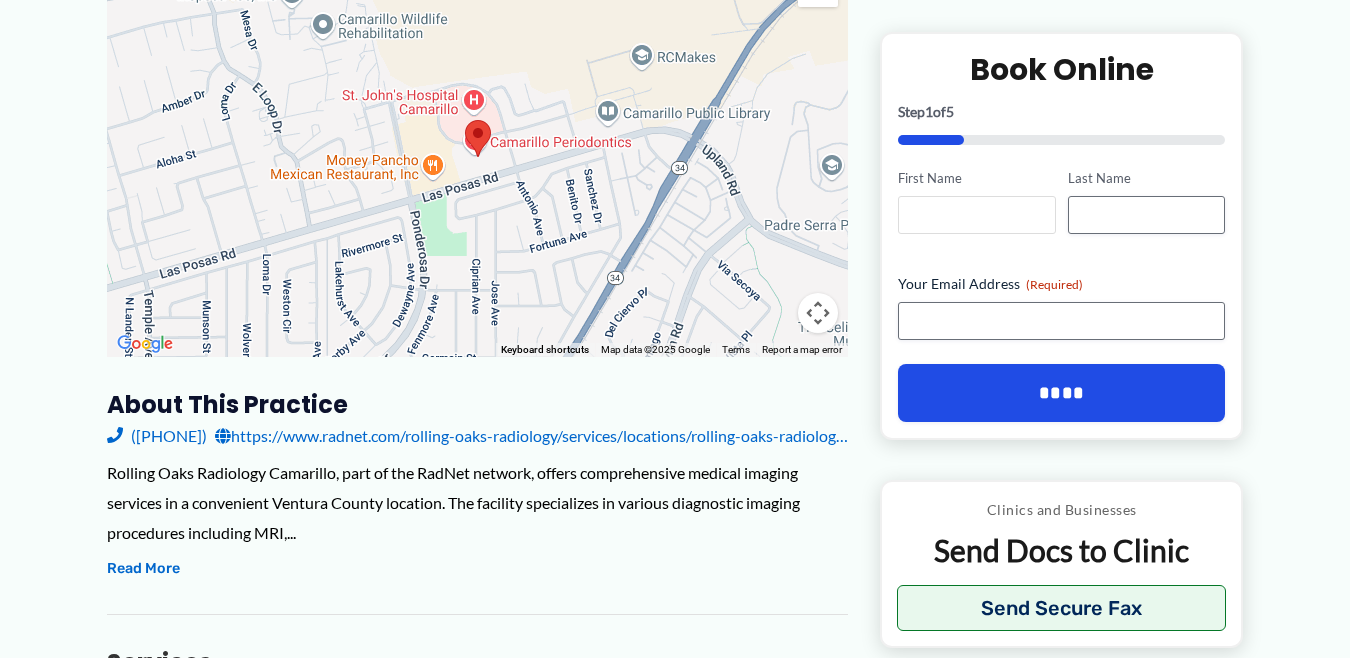 click on "First Name" at bounding box center [976, 215] 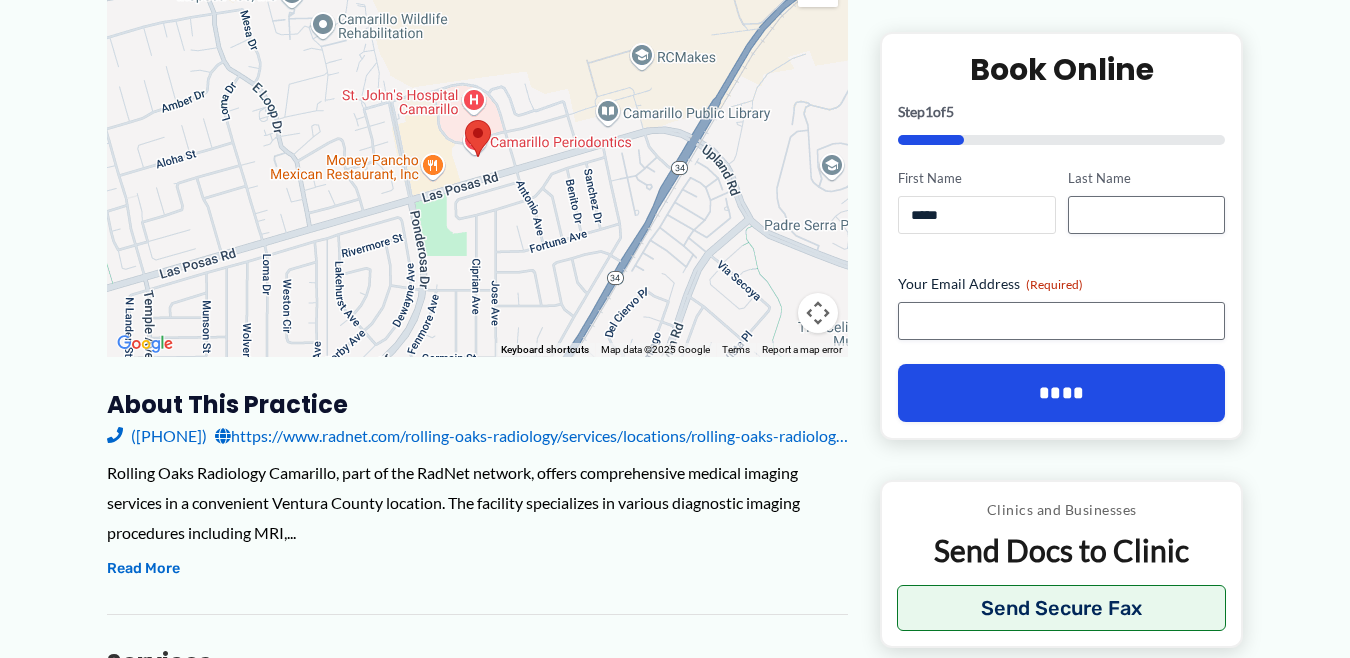 type on "*****" 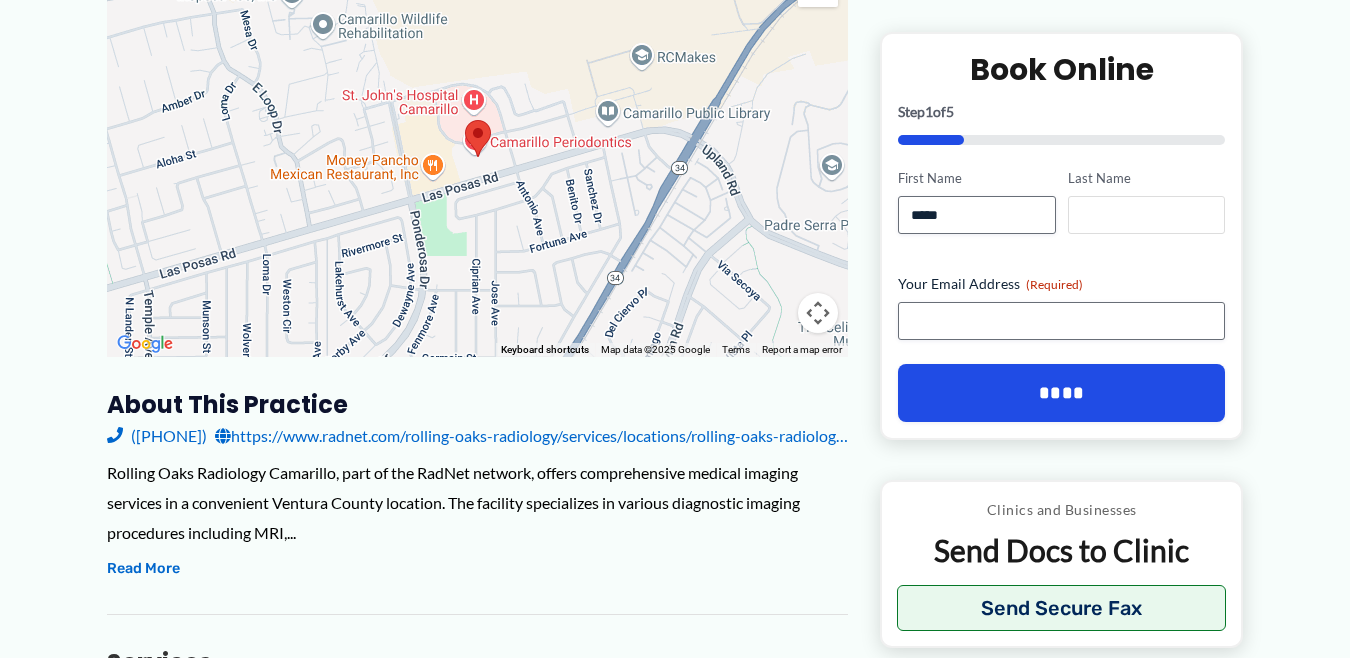 click on "Last Name" at bounding box center [1146, 215] 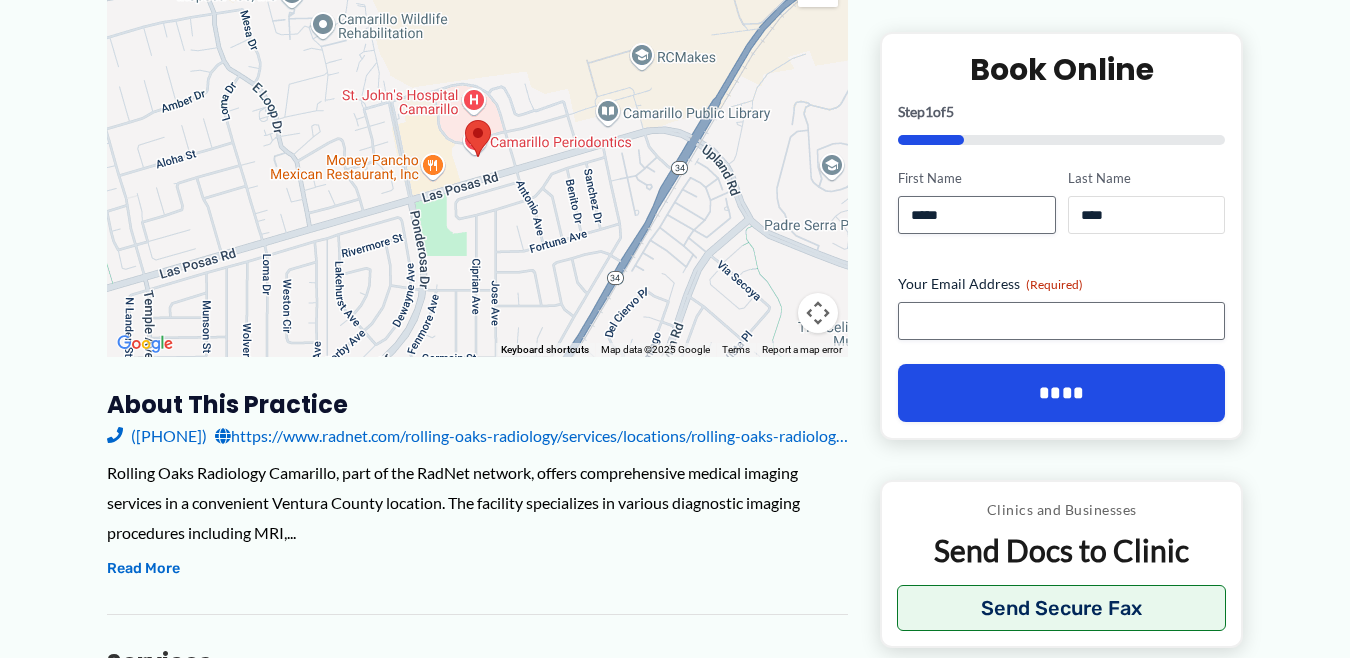 type on "****" 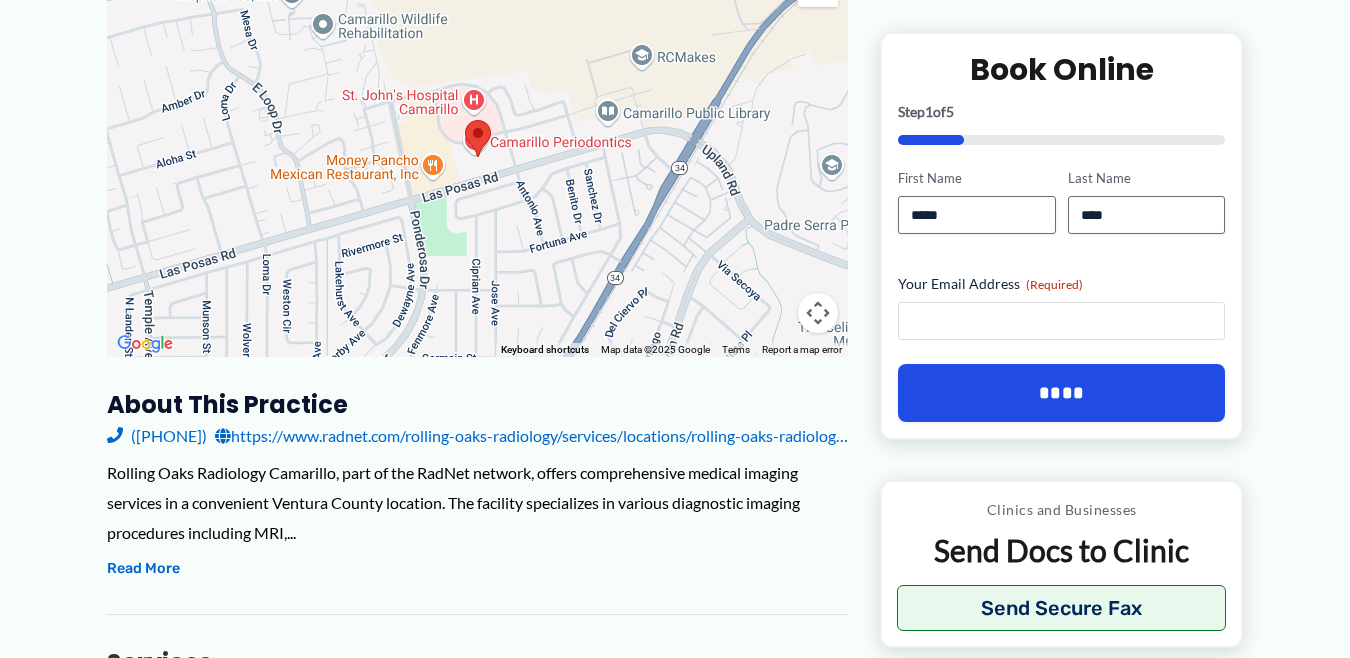click on "Your Email Address (Required)" at bounding box center (1061, 321) 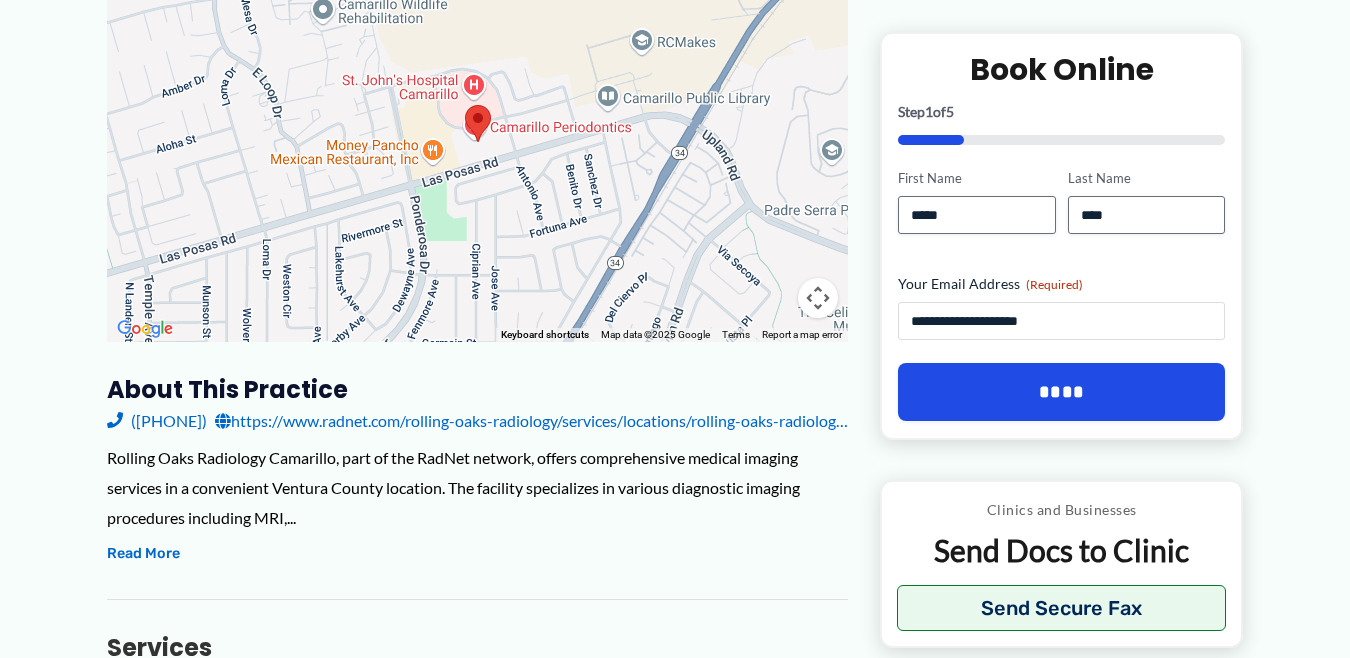 scroll, scrollTop: 368, scrollLeft: 0, axis: vertical 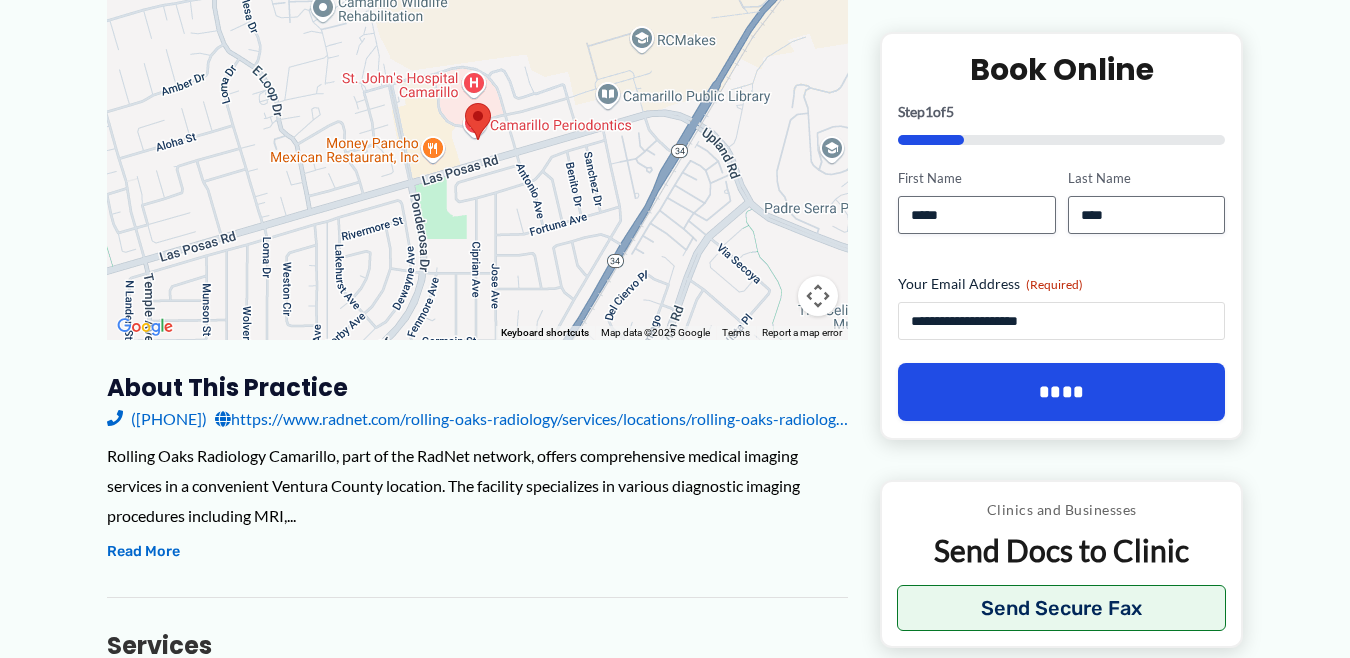 type on "**********" 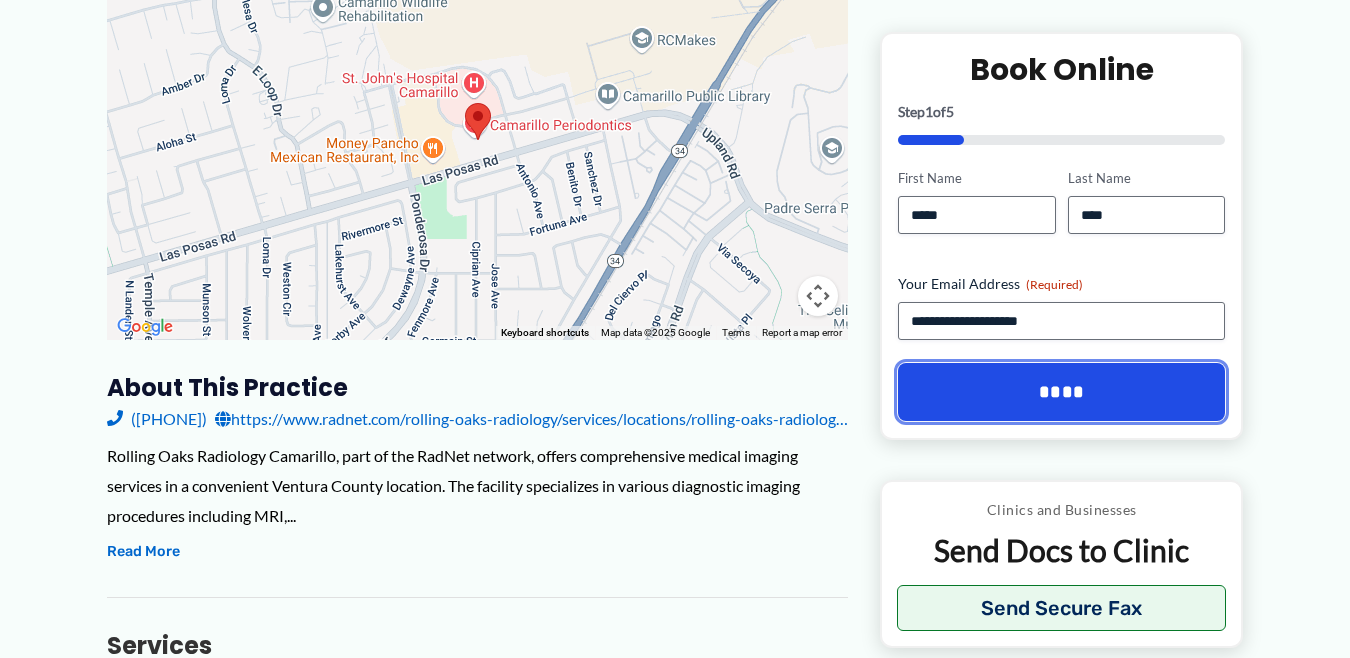 click on "****" at bounding box center [1061, 392] 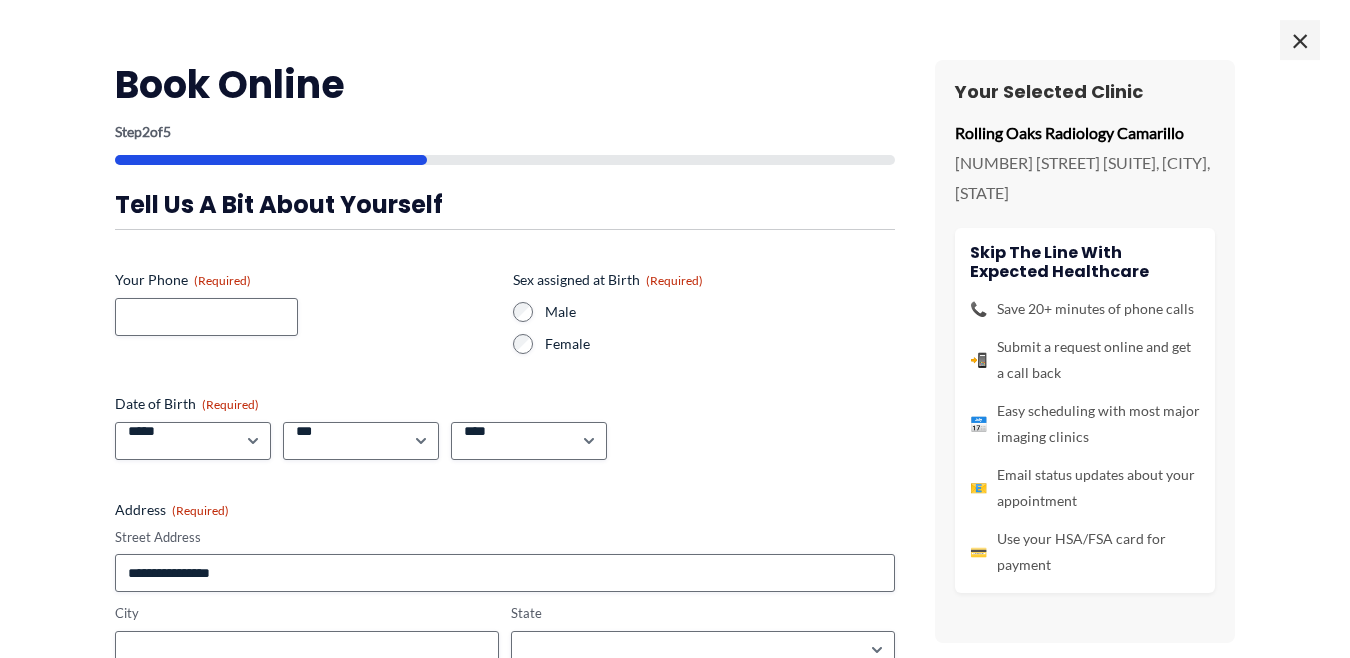 scroll, scrollTop: 328, scrollLeft: 0, axis: vertical 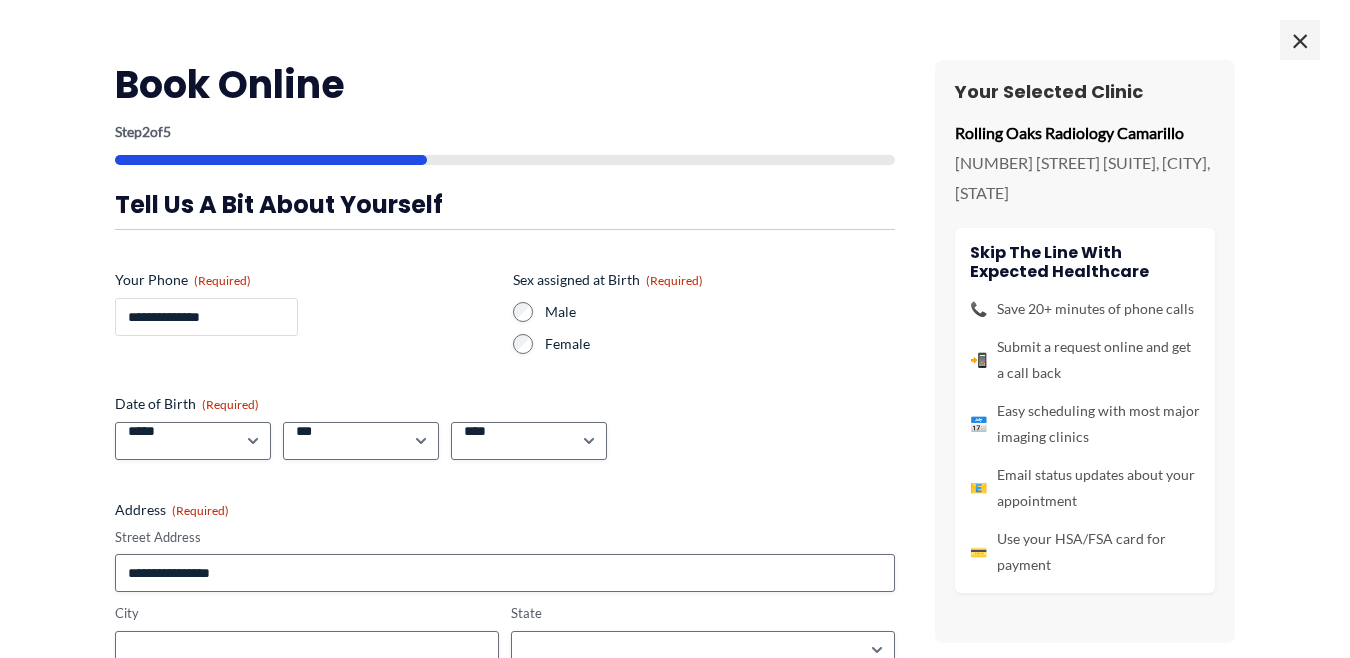 click on "**********" at bounding box center (206, 317) 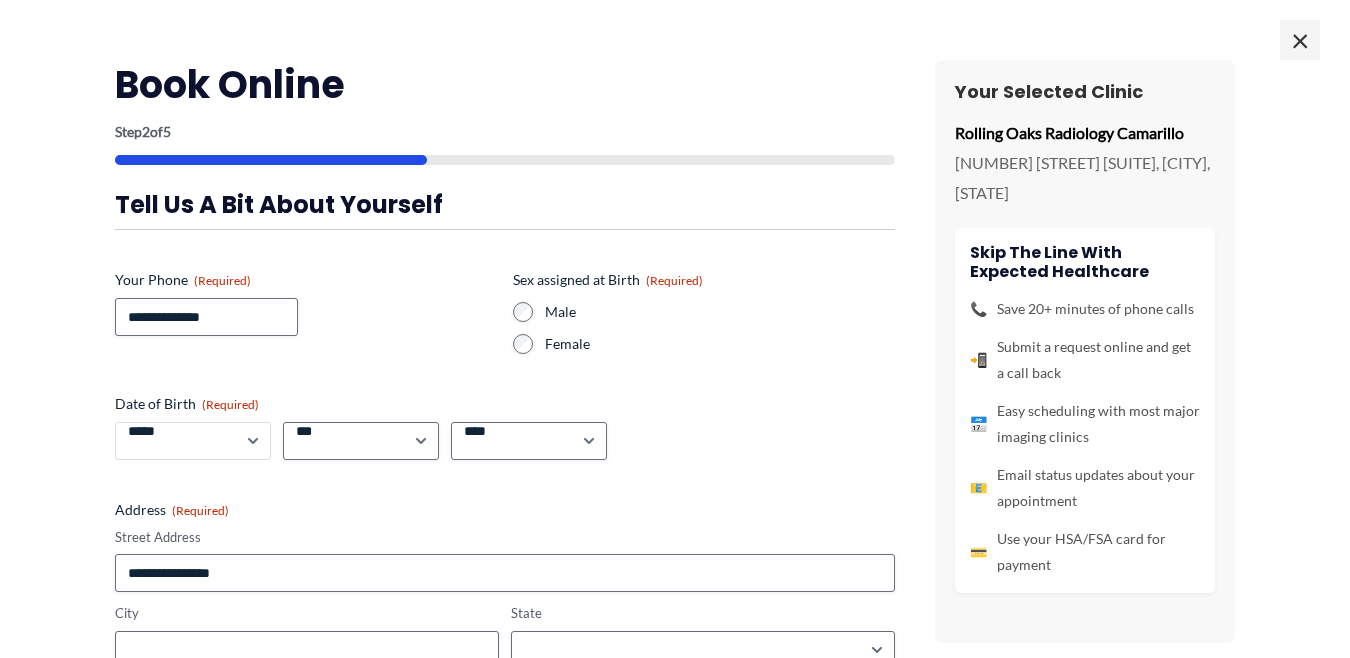 select on "*" 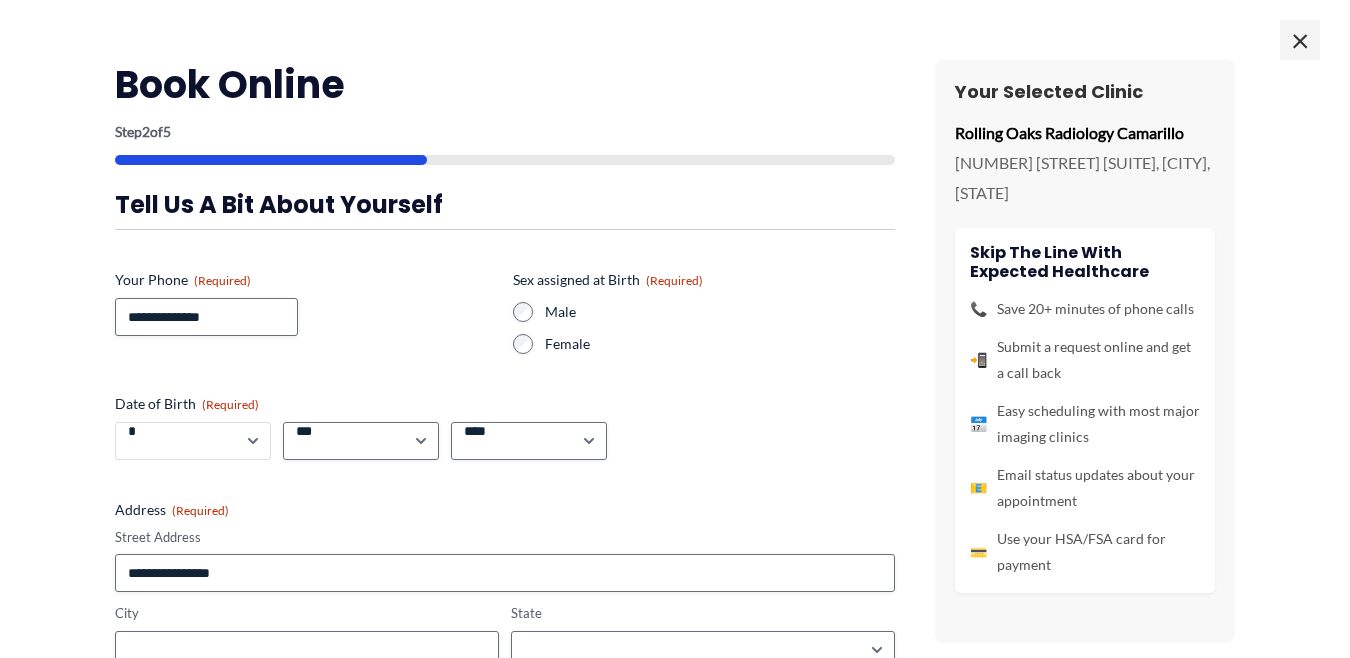click on "*" at bounding box center [0, 0] 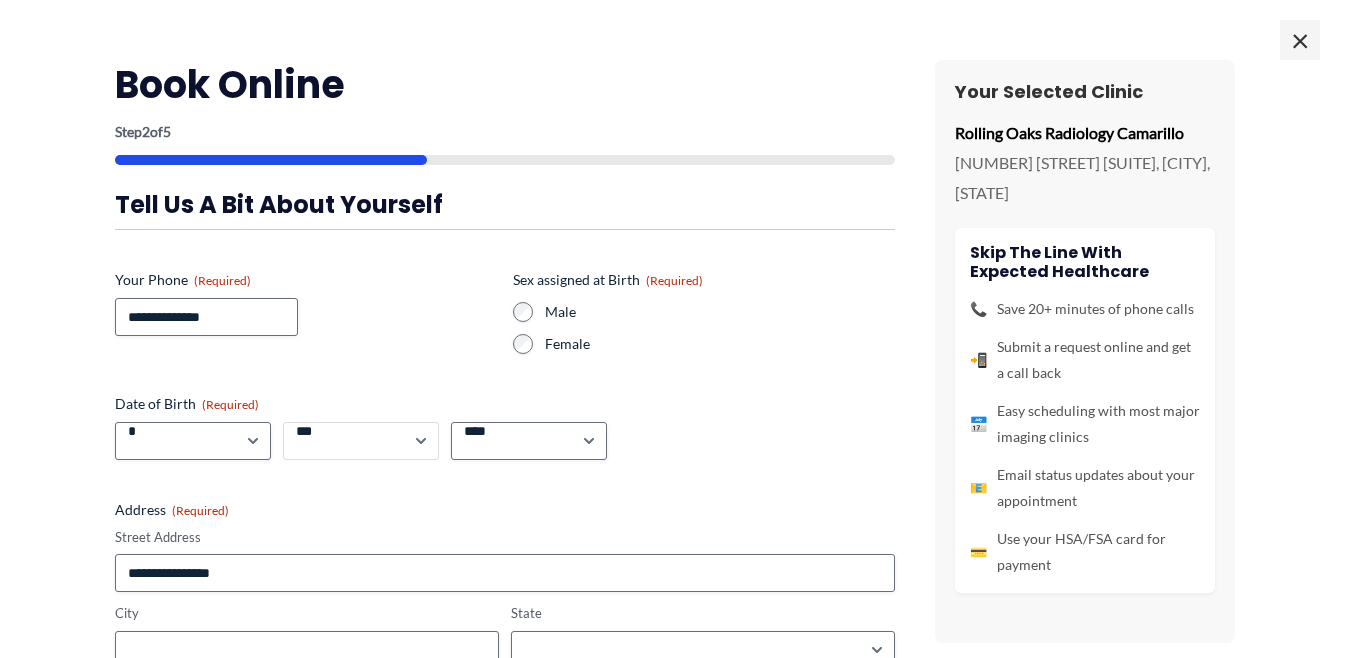 click on "*** * * * * * * * * * ** ** ** ** ** ** ** ** ** ** ** ** ** ** ** ** ** ** ** ** ** **" at bounding box center [361, 441] 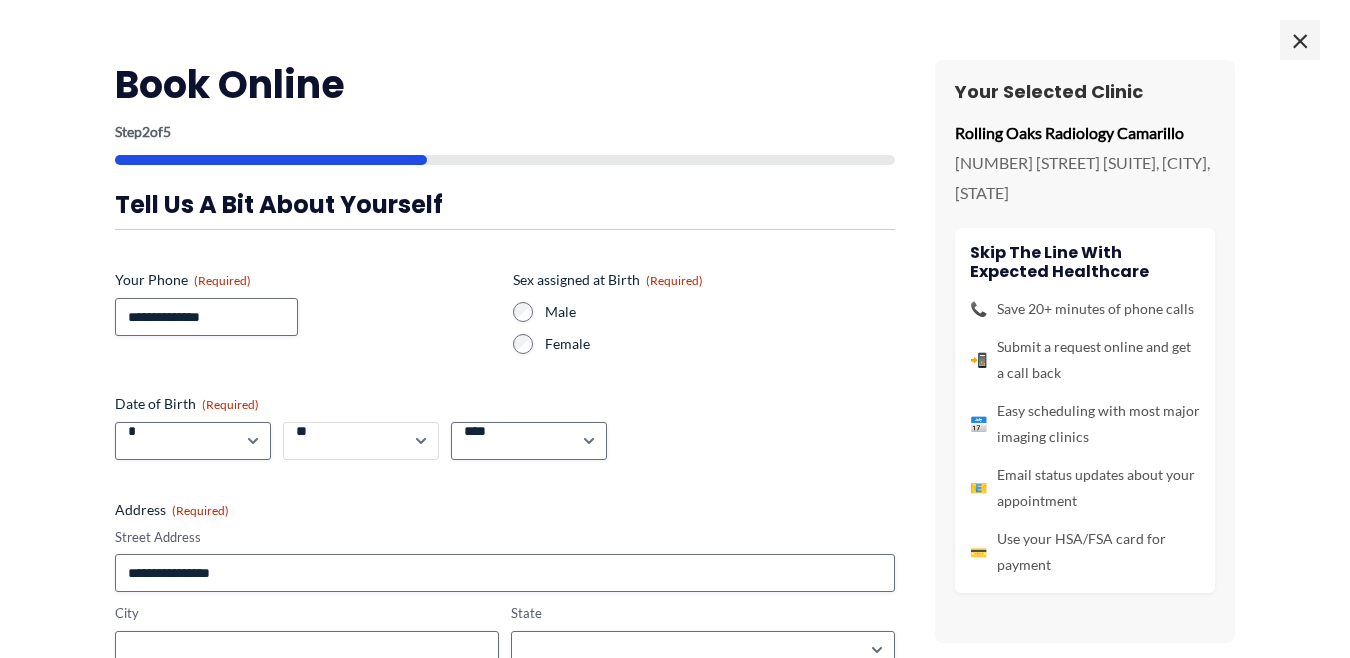 click on "**" at bounding box center (0, 0) 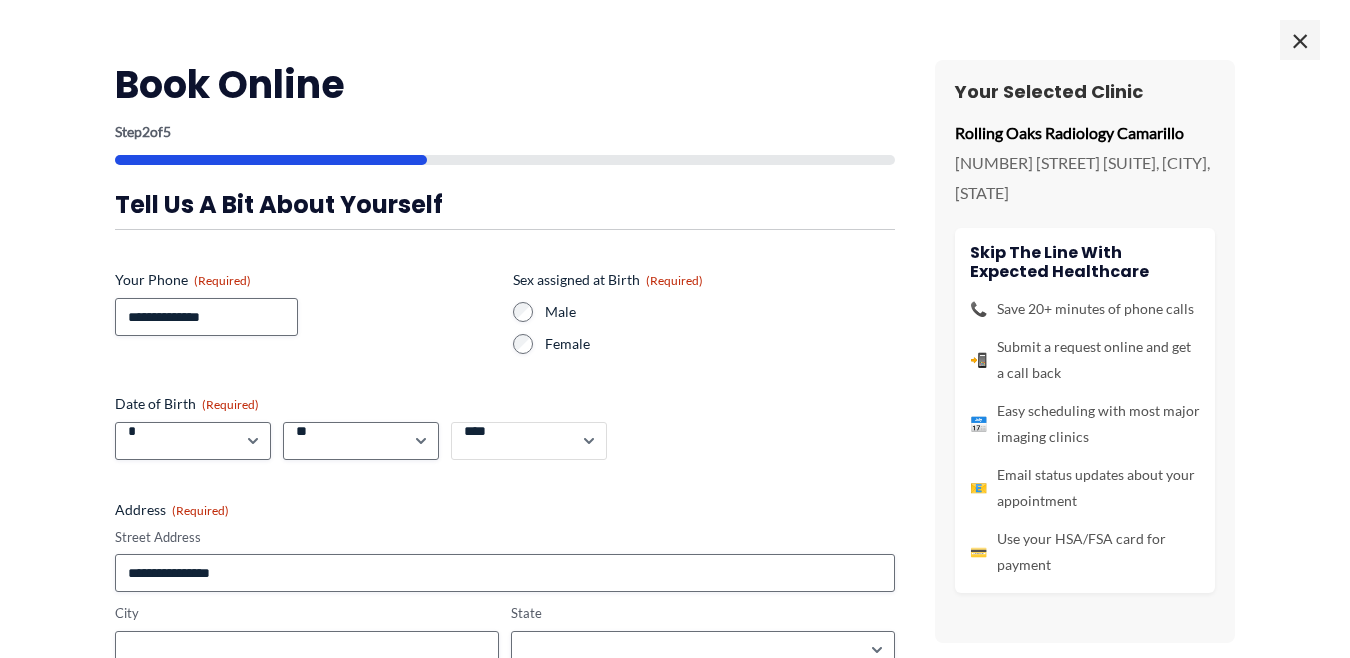 click on "**** **** **** **** **** **** **** **** **** **** **** **** **** **** **** **** **** **** **** **** **** **** **** **** **** **** **** **** **** **** **** **** **** **** **** **** **** **** **** **** **** **** **** **** **** **** **** **** **** **** **** **** **** **** **** **** **** **** **** **** **** **** **** **** **** **** **** **** **** **** **** **** **** **** **** **** **** **** **** **** **** **** **** **** **** **** **** **** **** **** **** **** **** **** **** **** **** **** **** **** **** **** **** **** **** **** **** ****" at bounding box center [529, 441] 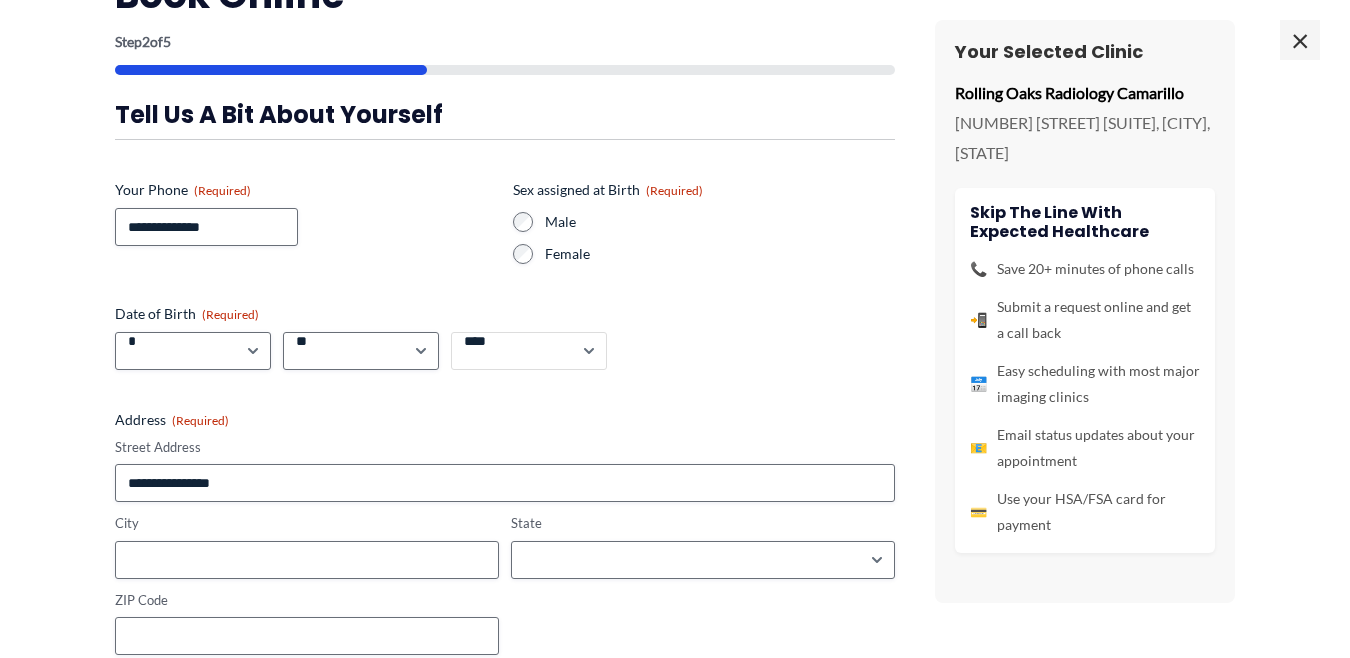 scroll, scrollTop: 185, scrollLeft: 0, axis: vertical 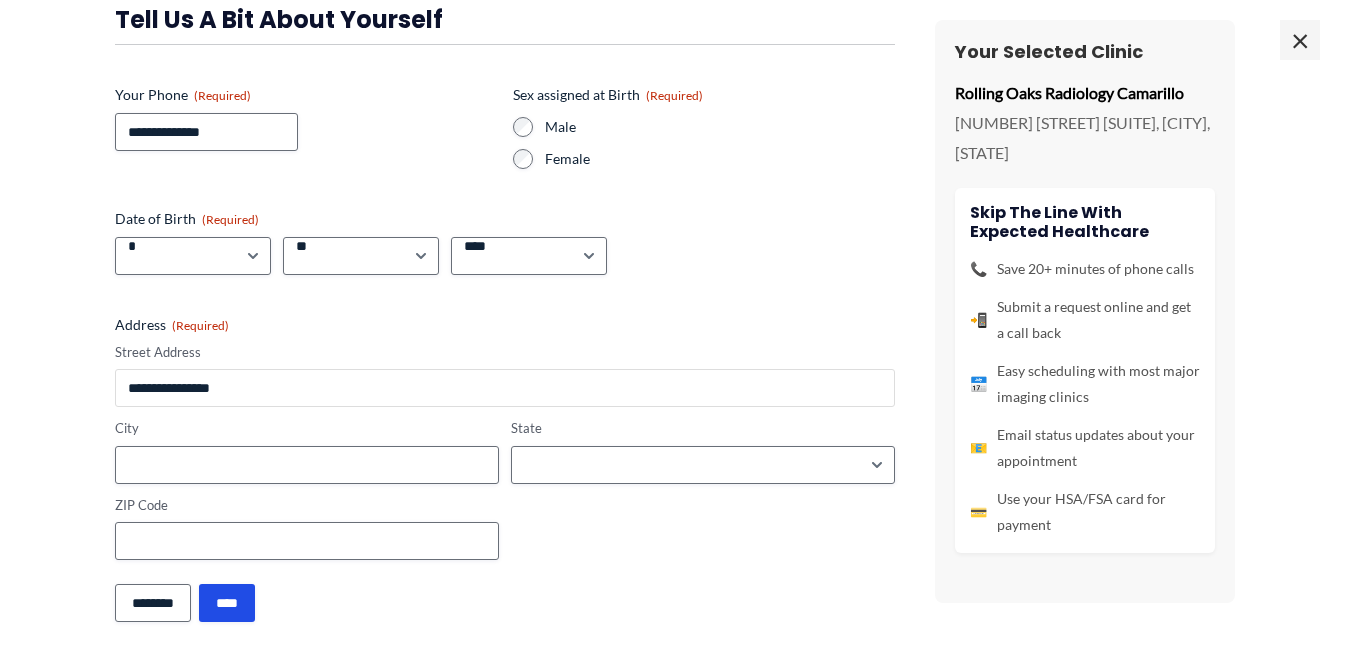 click on "Street Address" at bounding box center [505, 388] 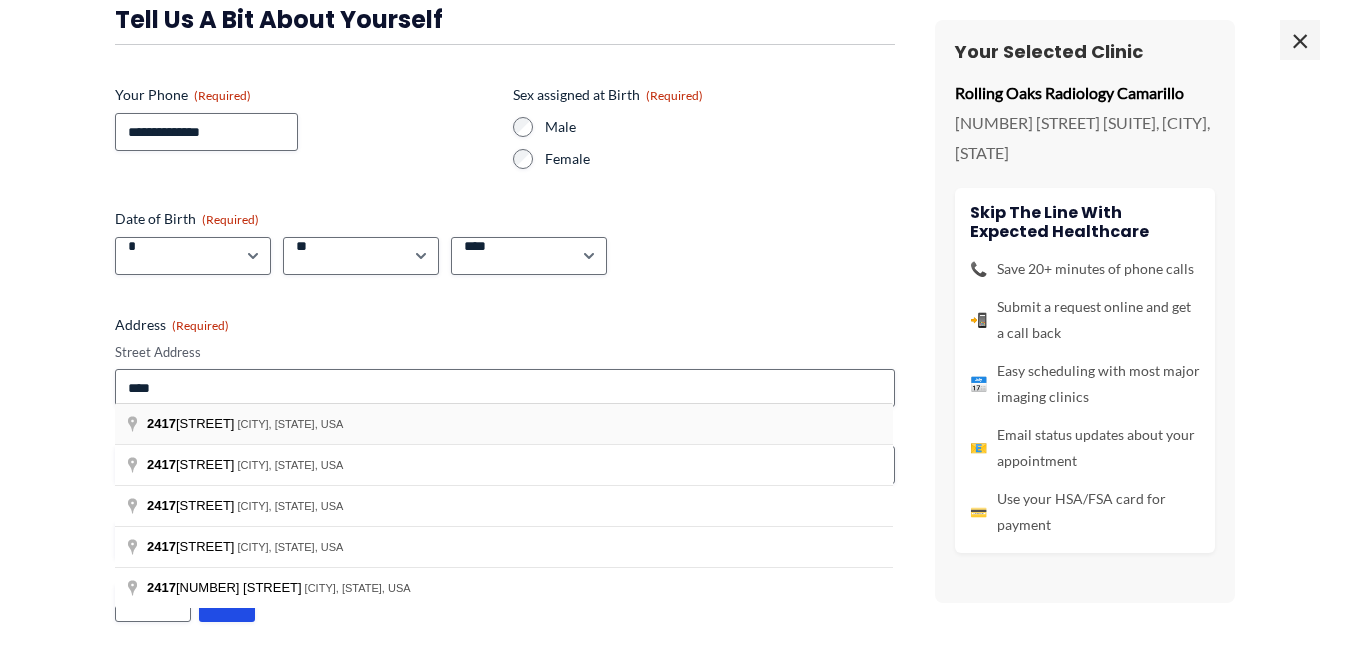 type on "**********" 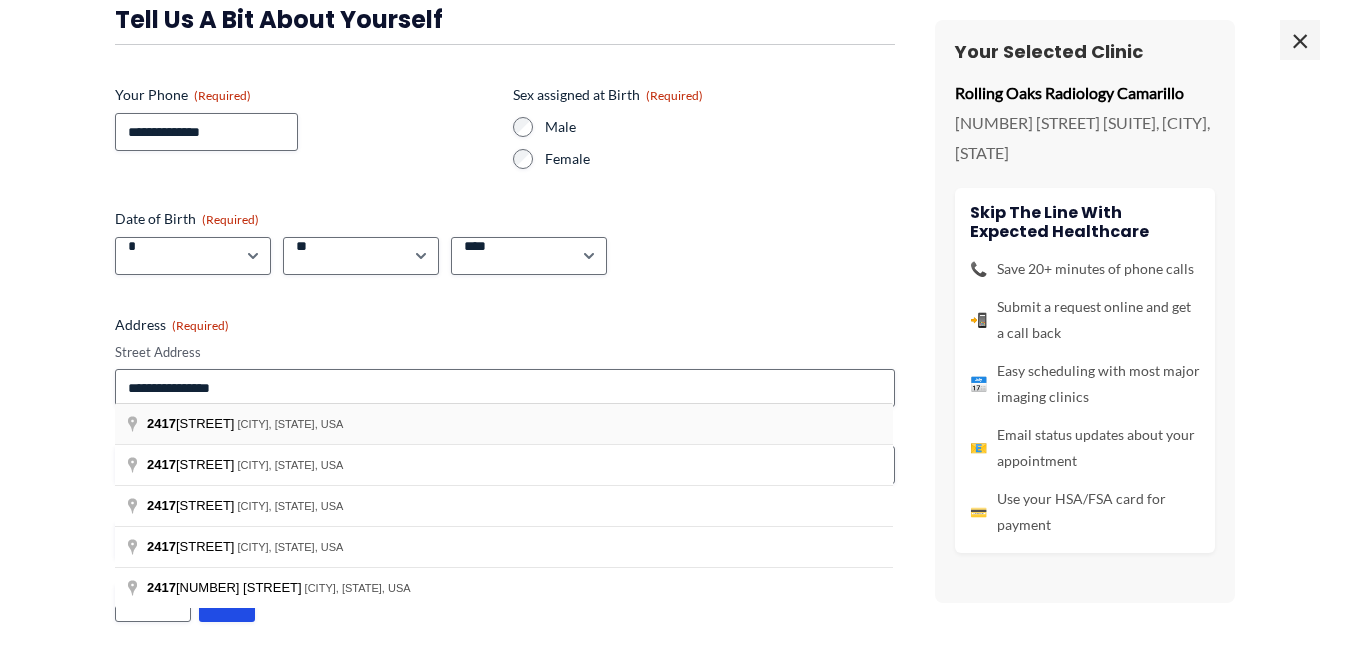 type on "**********" 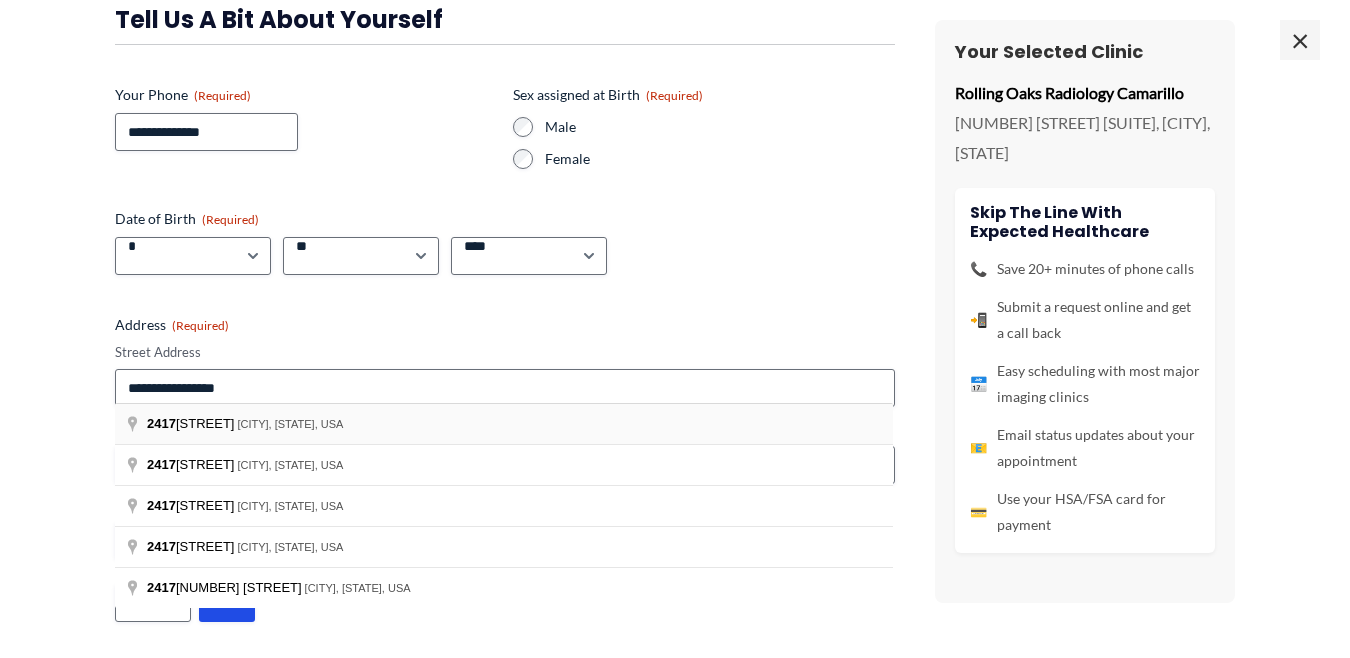 type on "*********" 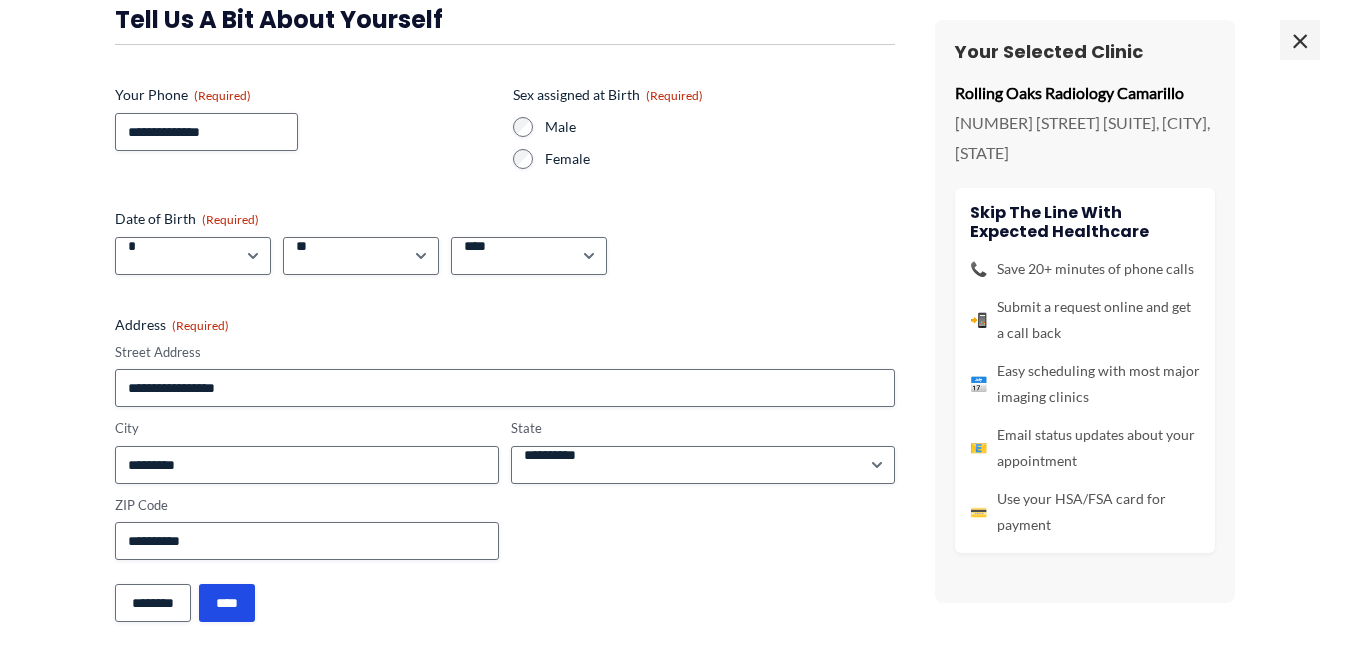 scroll, scrollTop: 422, scrollLeft: 0, axis: vertical 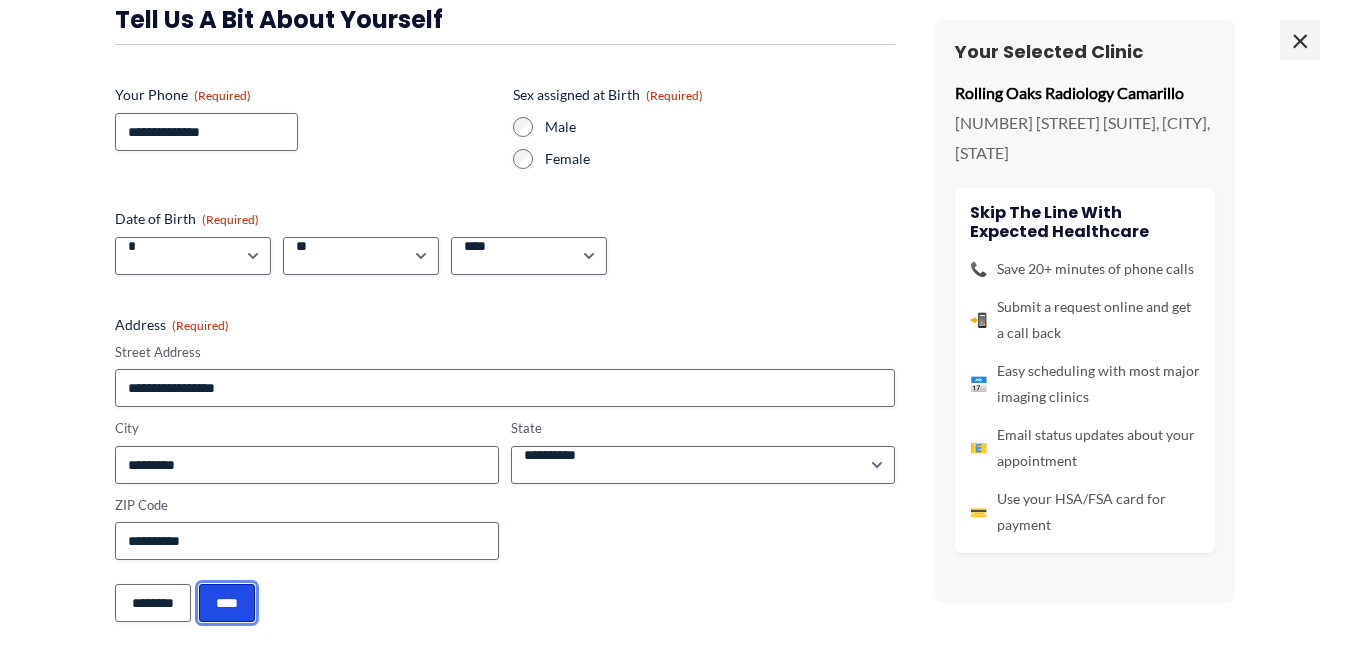 click on "****" at bounding box center (227, 603) 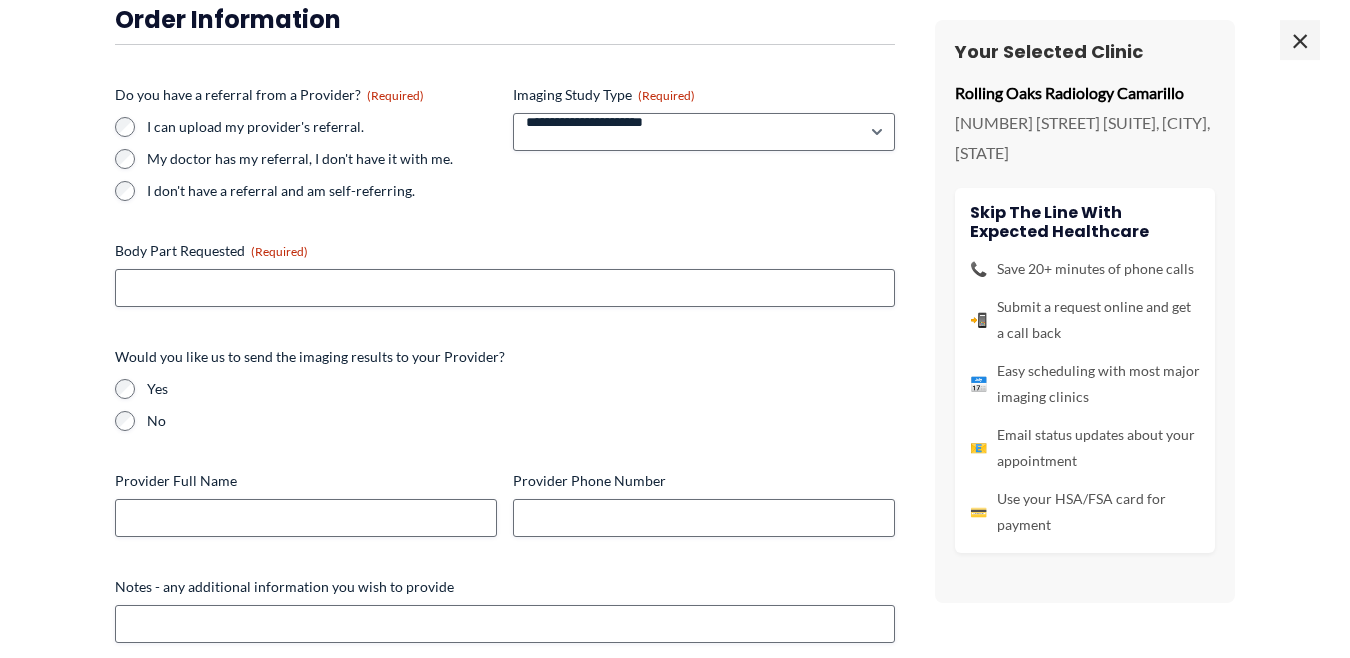 scroll, scrollTop: 197, scrollLeft: 0, axis: vertical 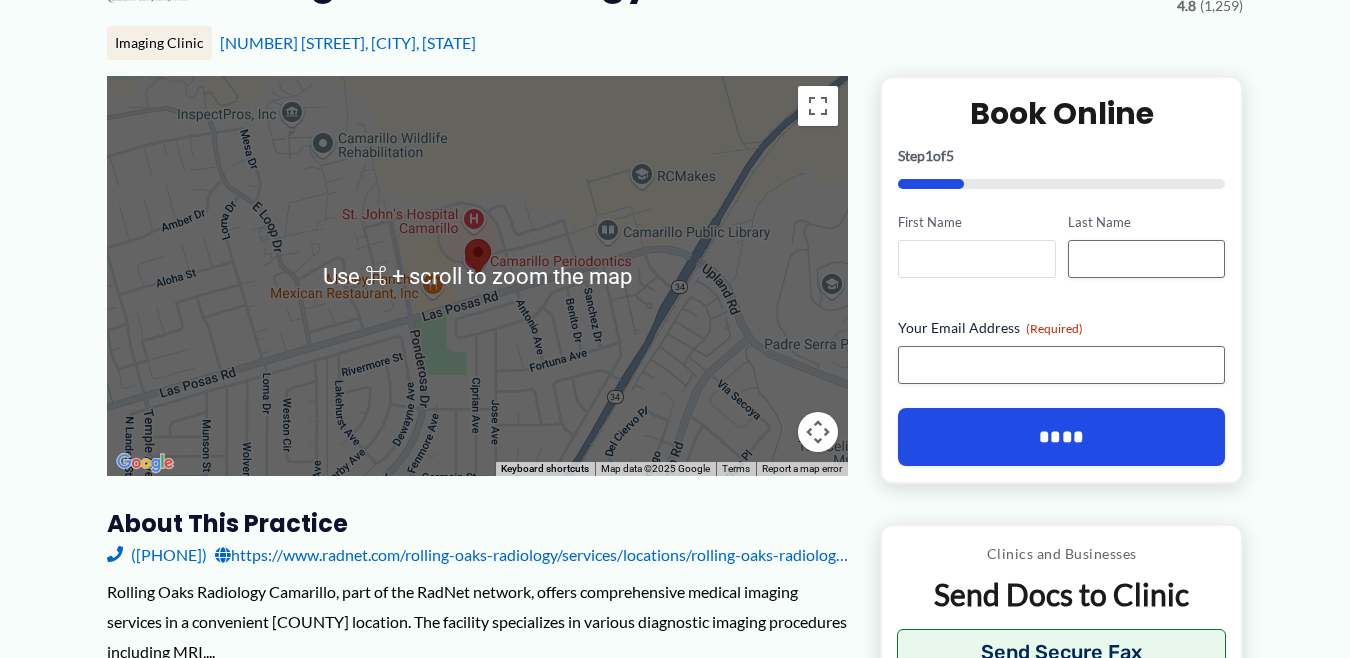 click on "First Name" at bounding box center [976, 259] 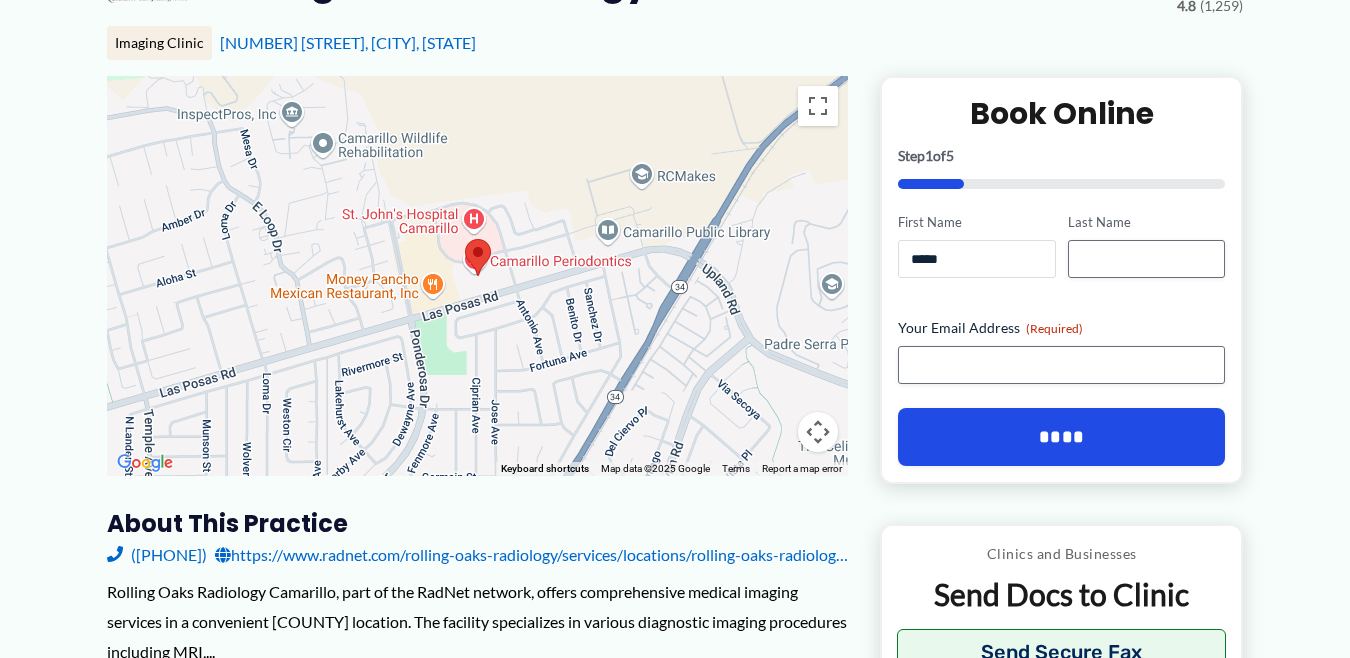 type on "*****" 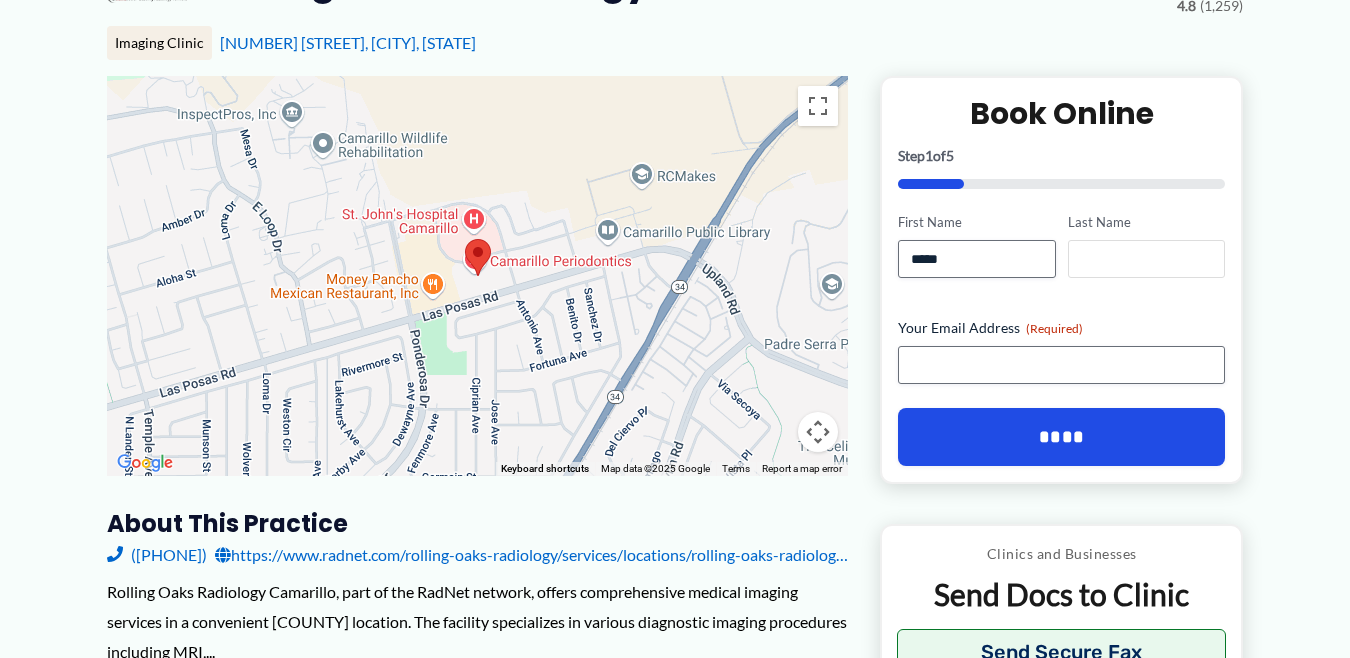 click on "Last Name" at bounding box center [1146, 259] 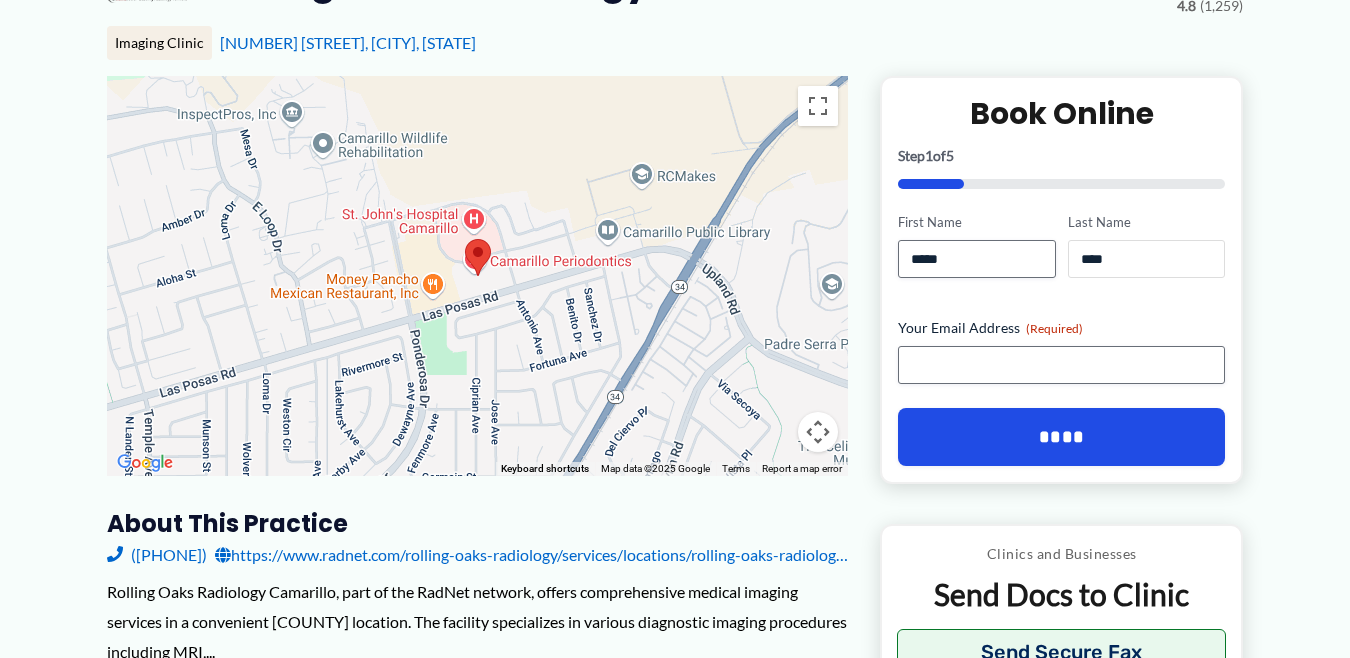 type on "****" 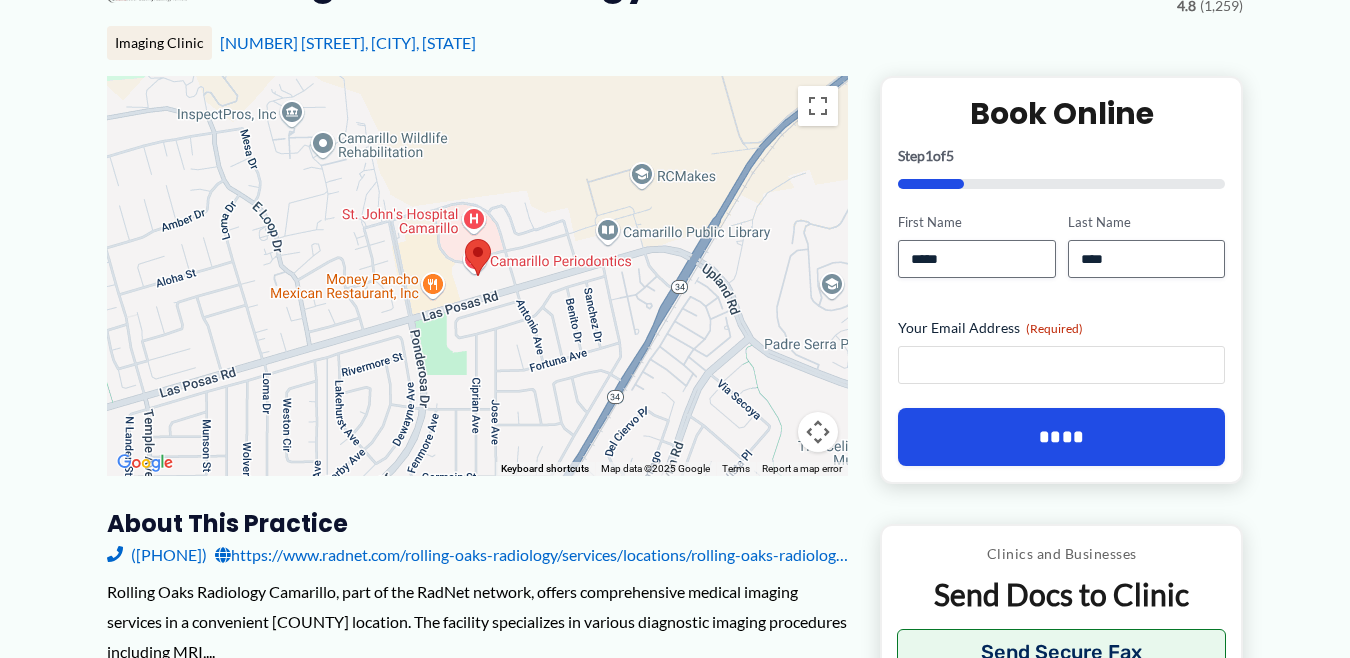 click on "Your Email Address (Required)" at bounding box center [1061, 365] 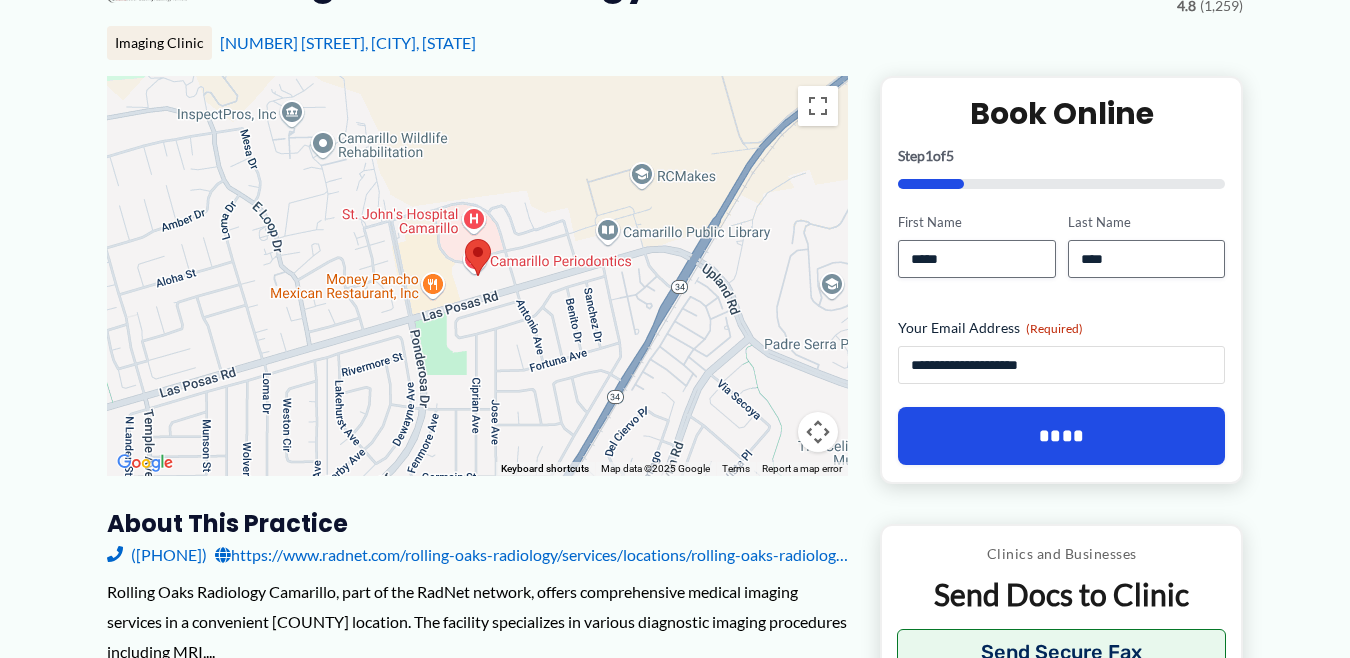 type on "**********" 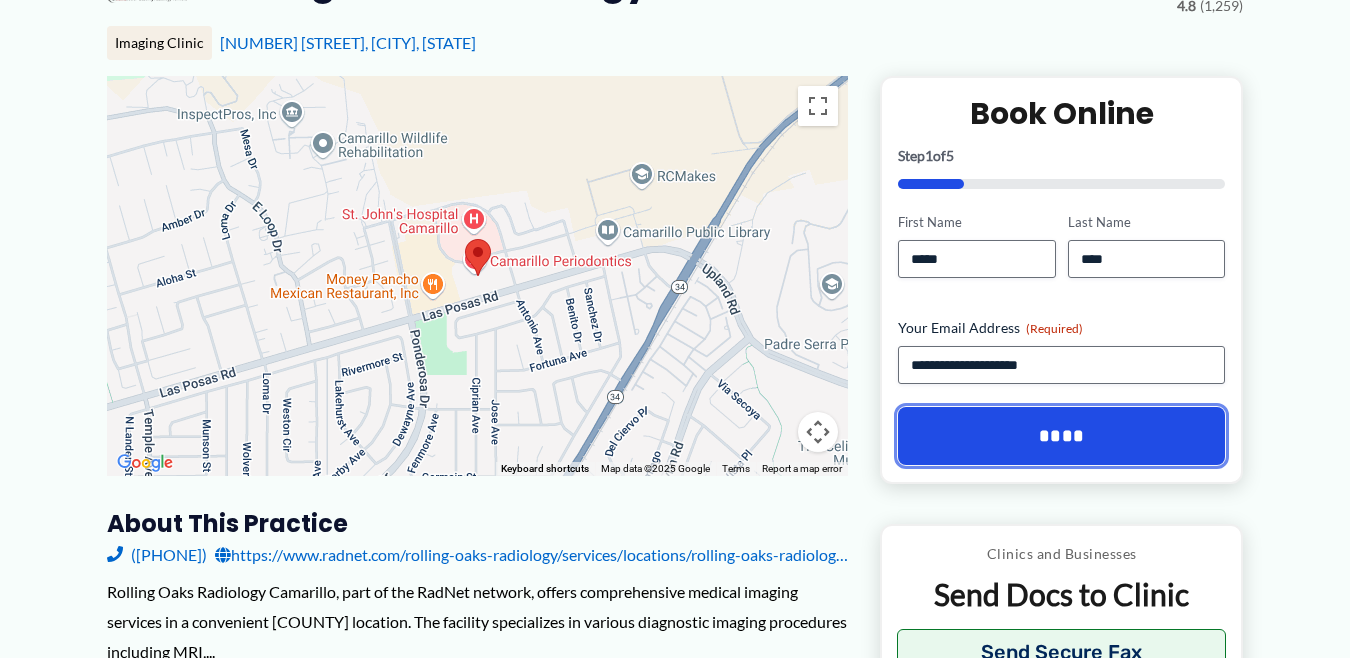 click on "****" at bounding box center [1061, 436] 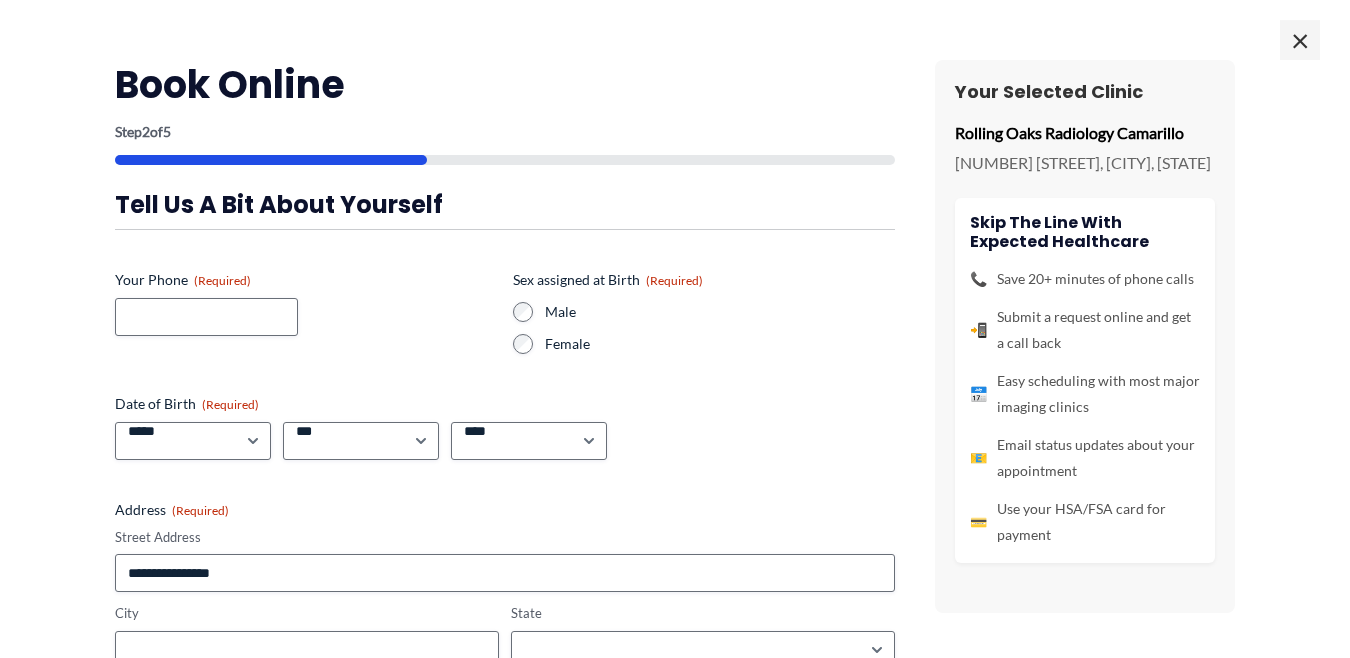 scroll, scrollTop: 192, scrollLeft: 0, axis: vertical 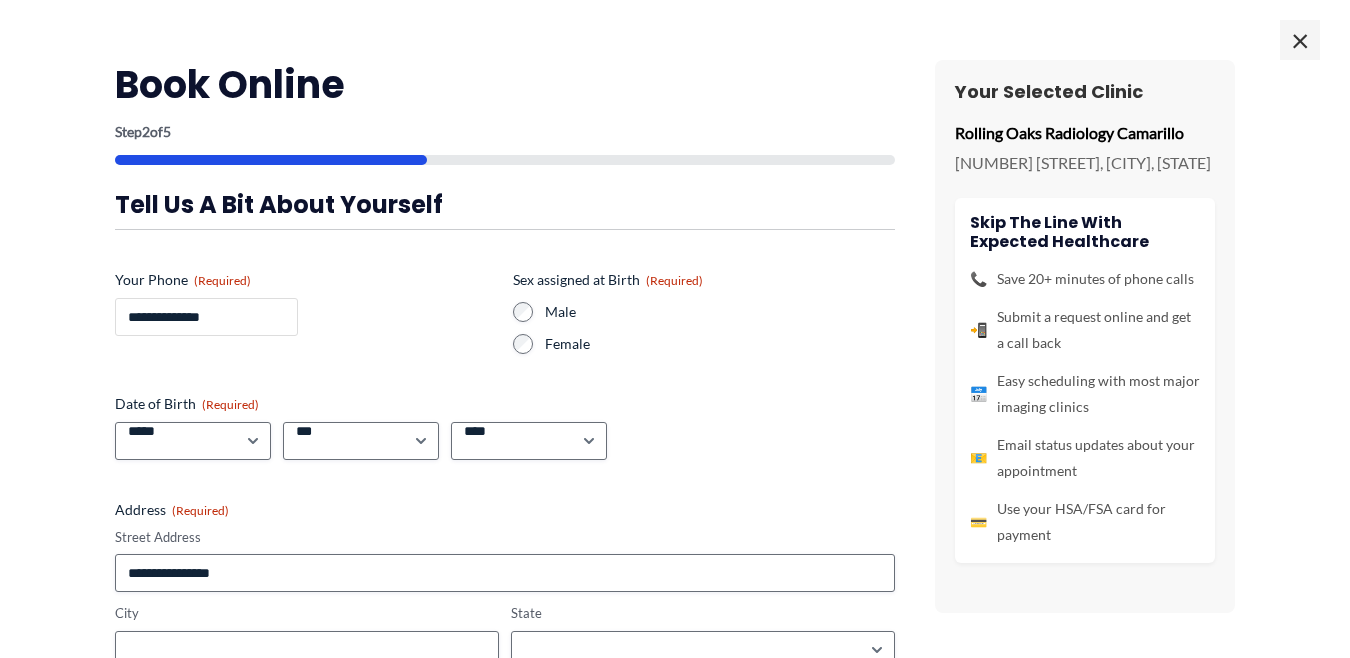 click on "**********" at bounding box center [206, 317] 